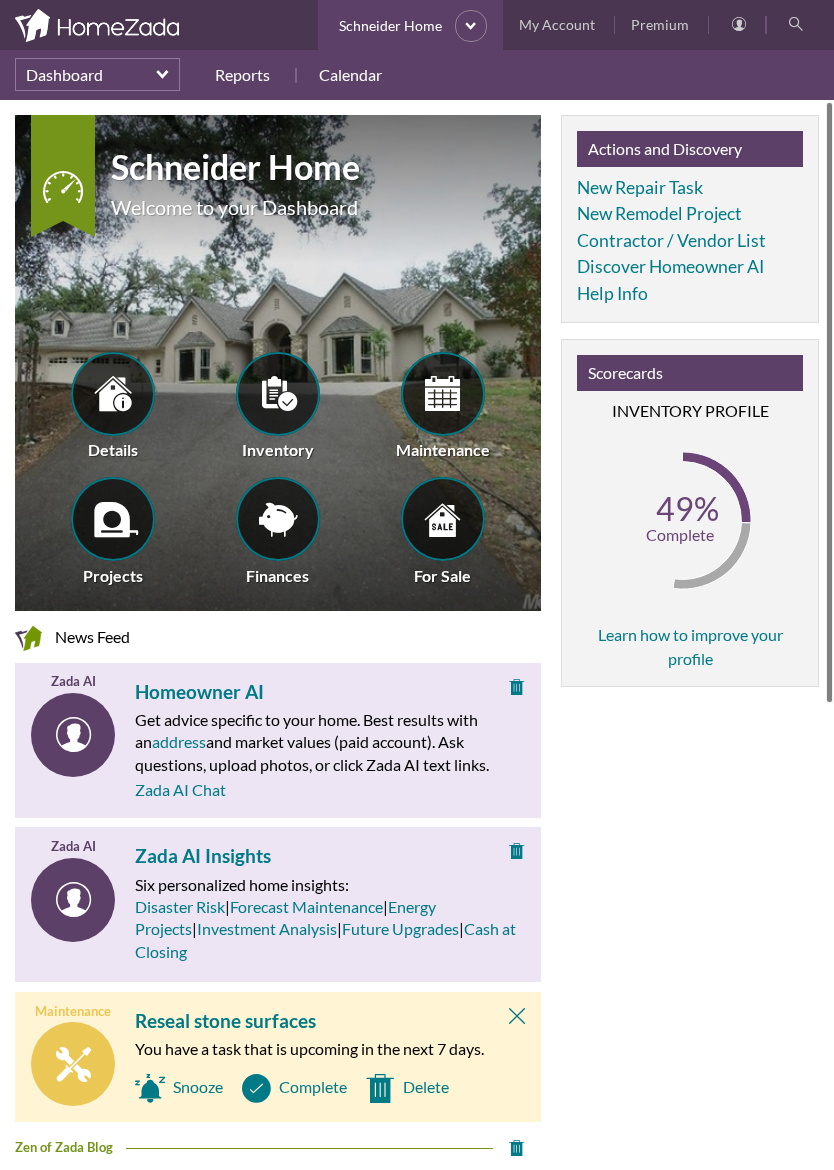 scroll, scrollTop: 0, scrollLeft: 0, axis: both 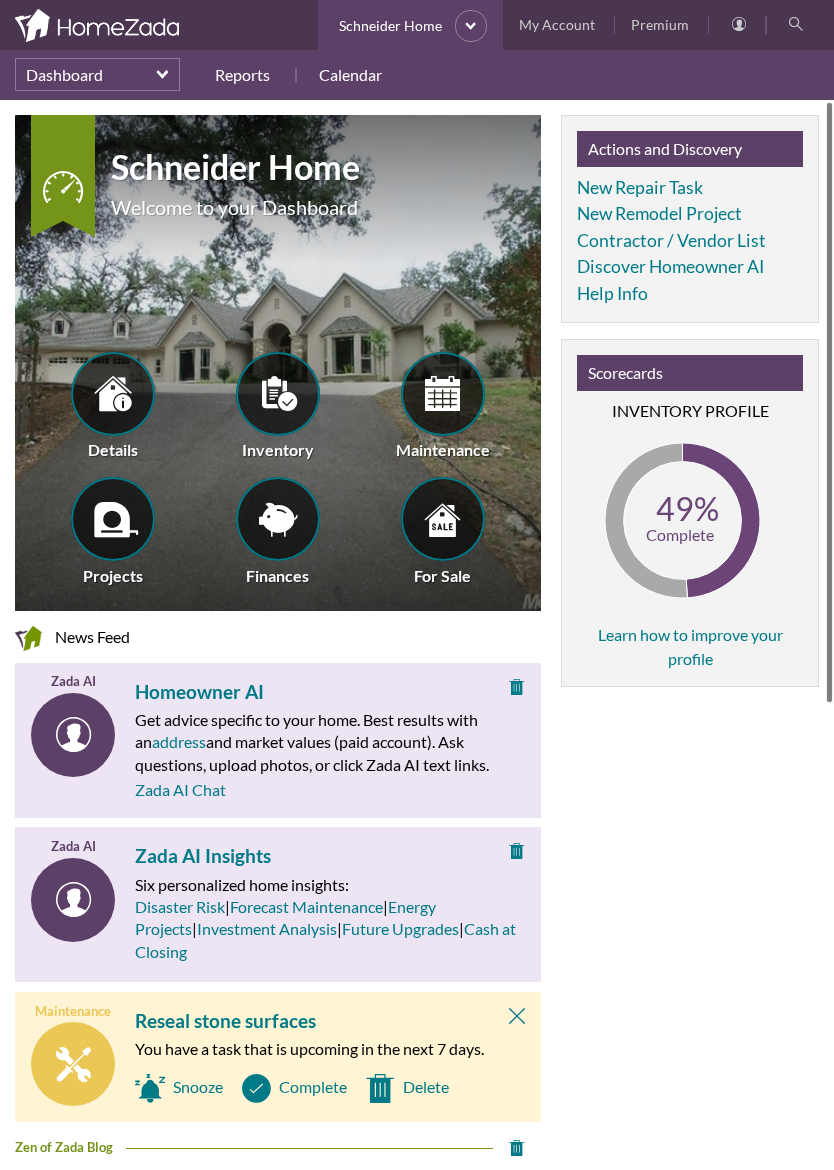 click at bounding box center (278, 393) 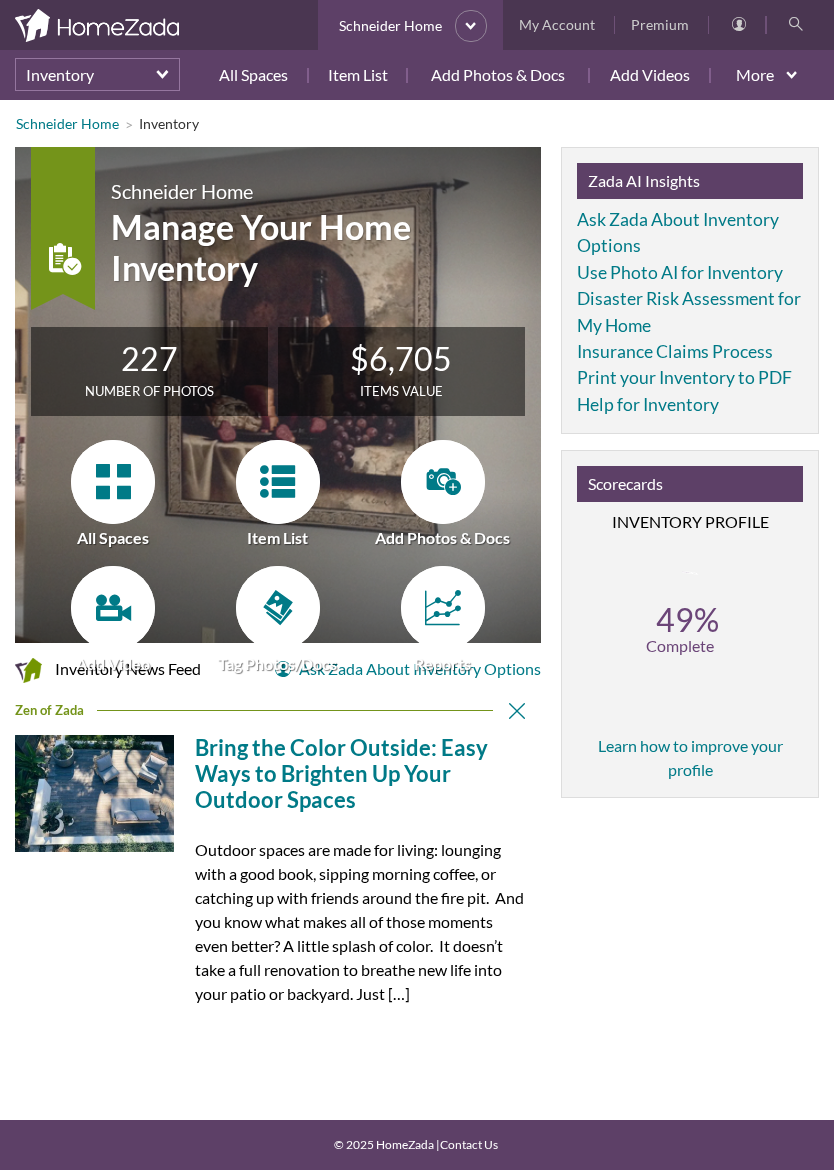 scroll, scrollTop: 0, scrollLeft: 0, axis: both 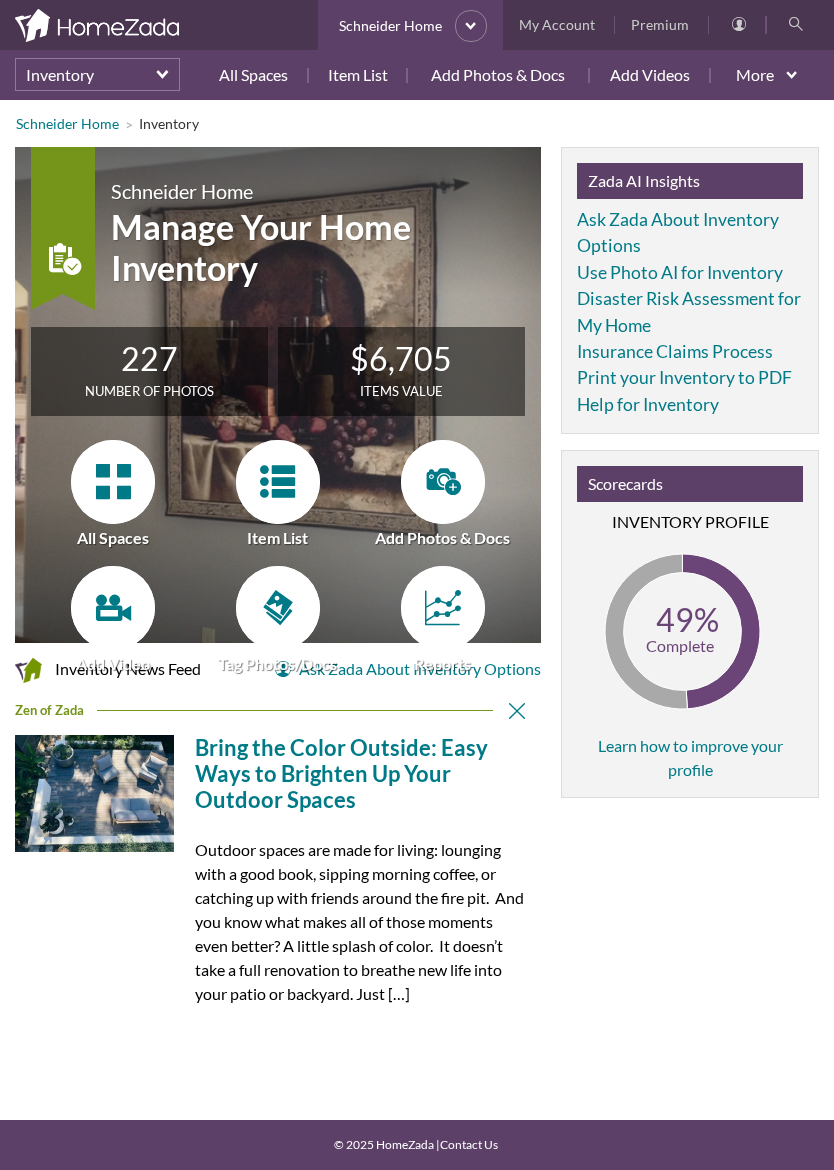 click at bounding box center [113, 481] 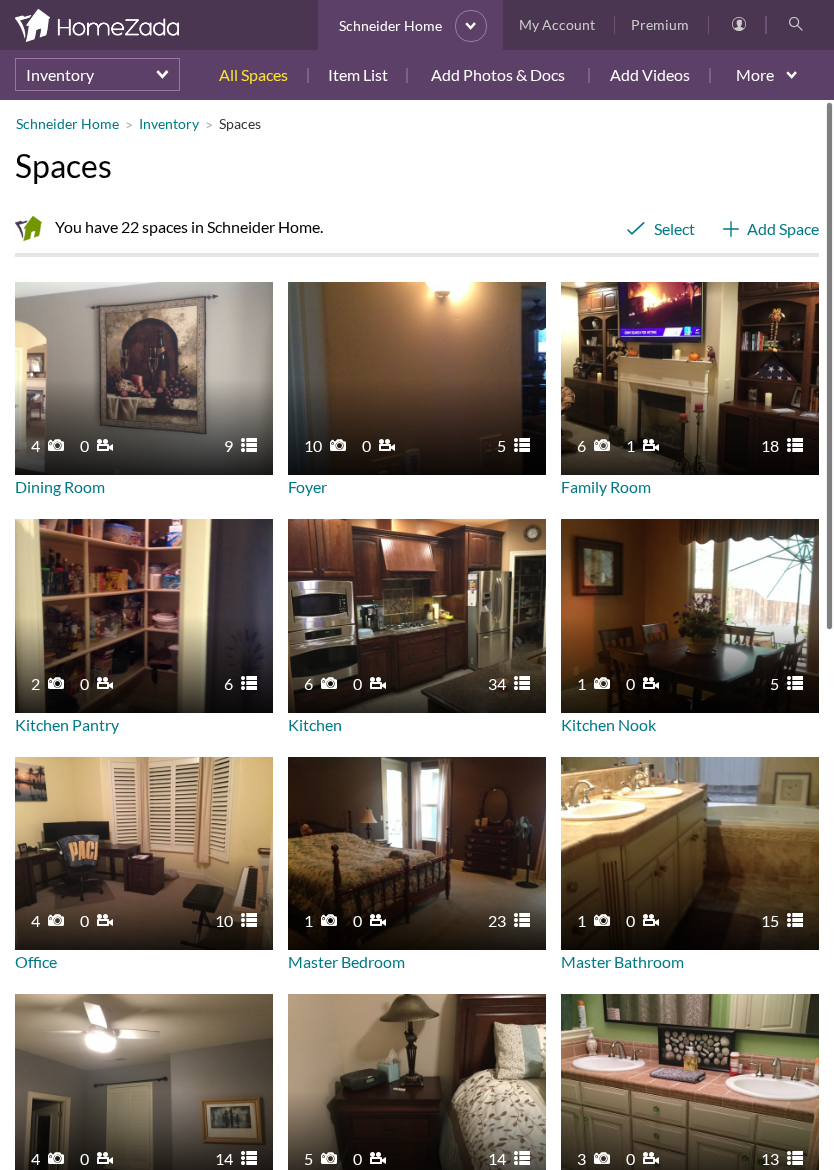 scroll, scrollTop: 0, scrollLeft: 0, axis: both 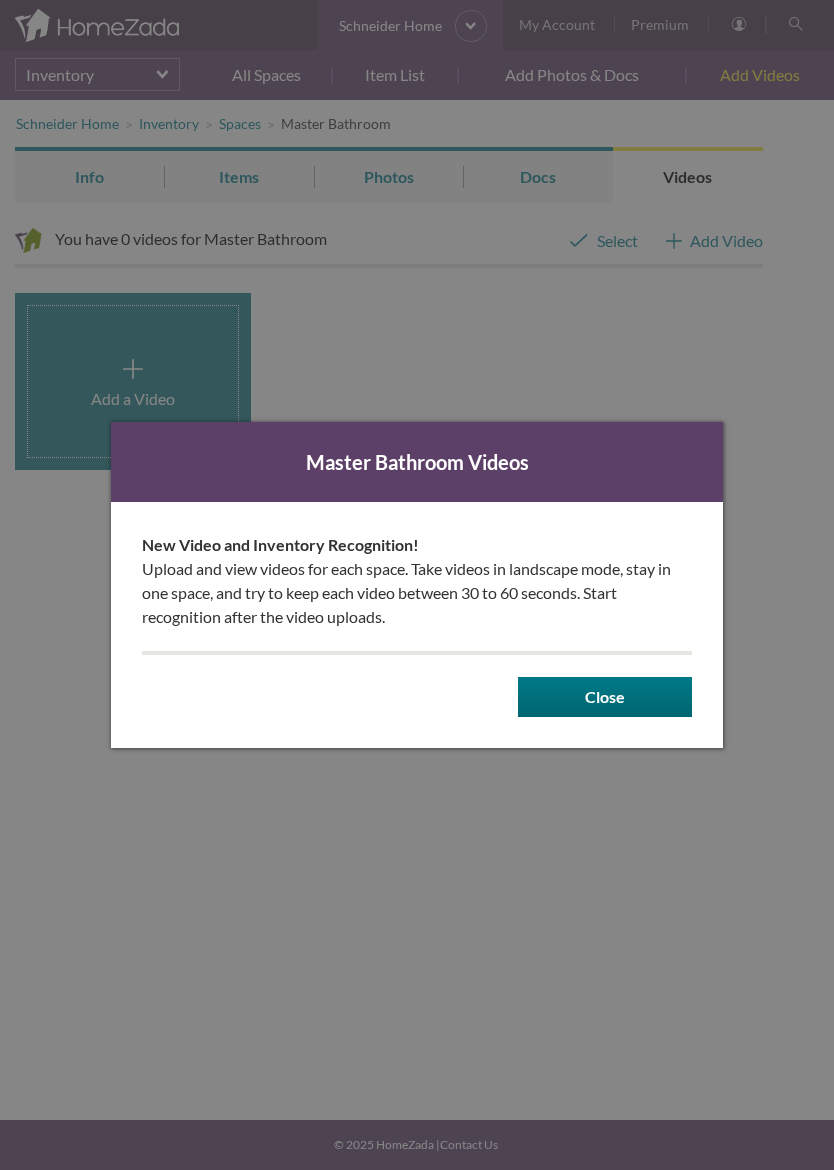 click on "Close" at bounding box center (605, 697) 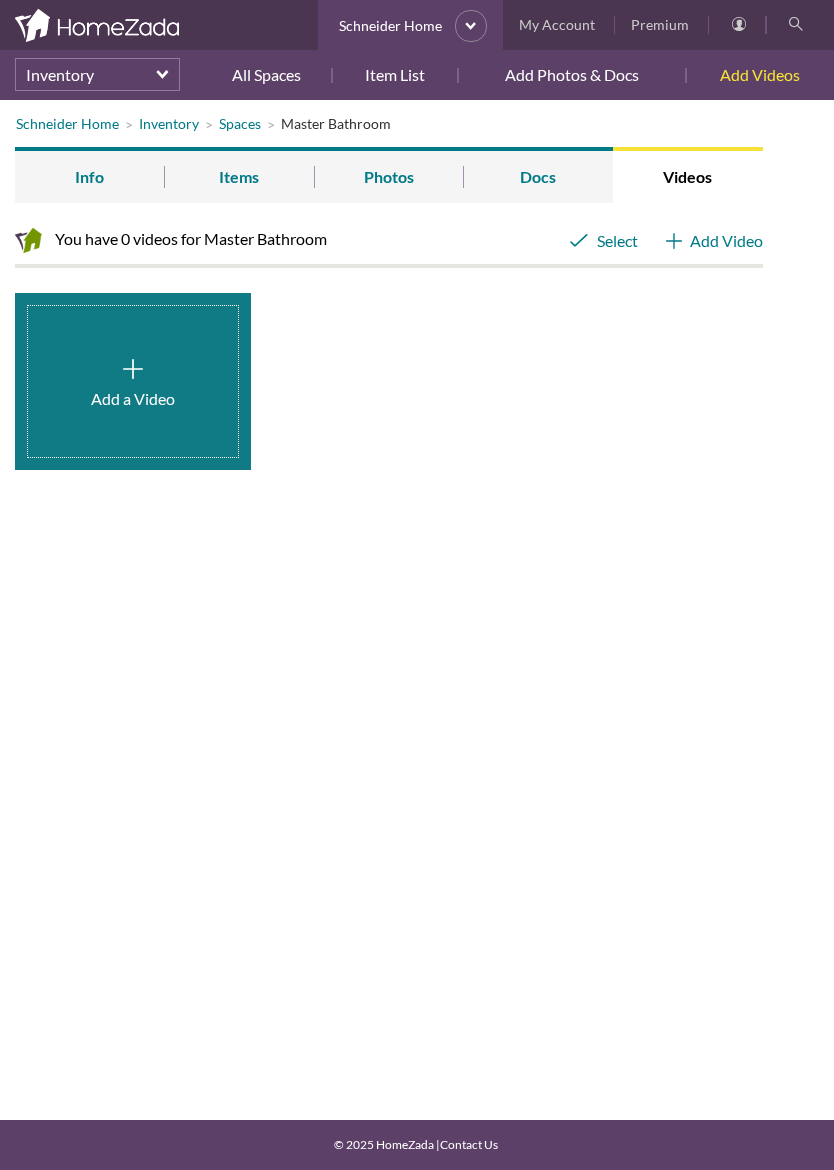 click at bounding box center (139, 381) 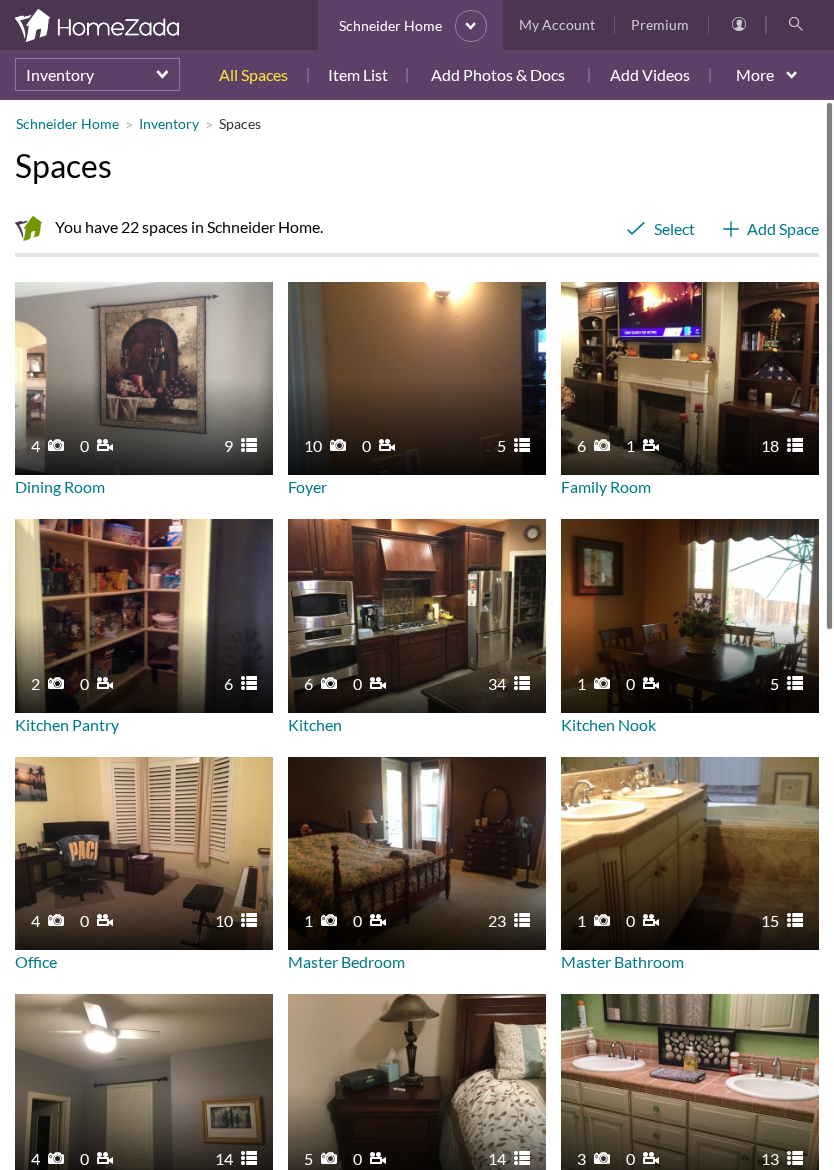 scroll, scrollTop: 0, scrollLeft: 0, axis: both 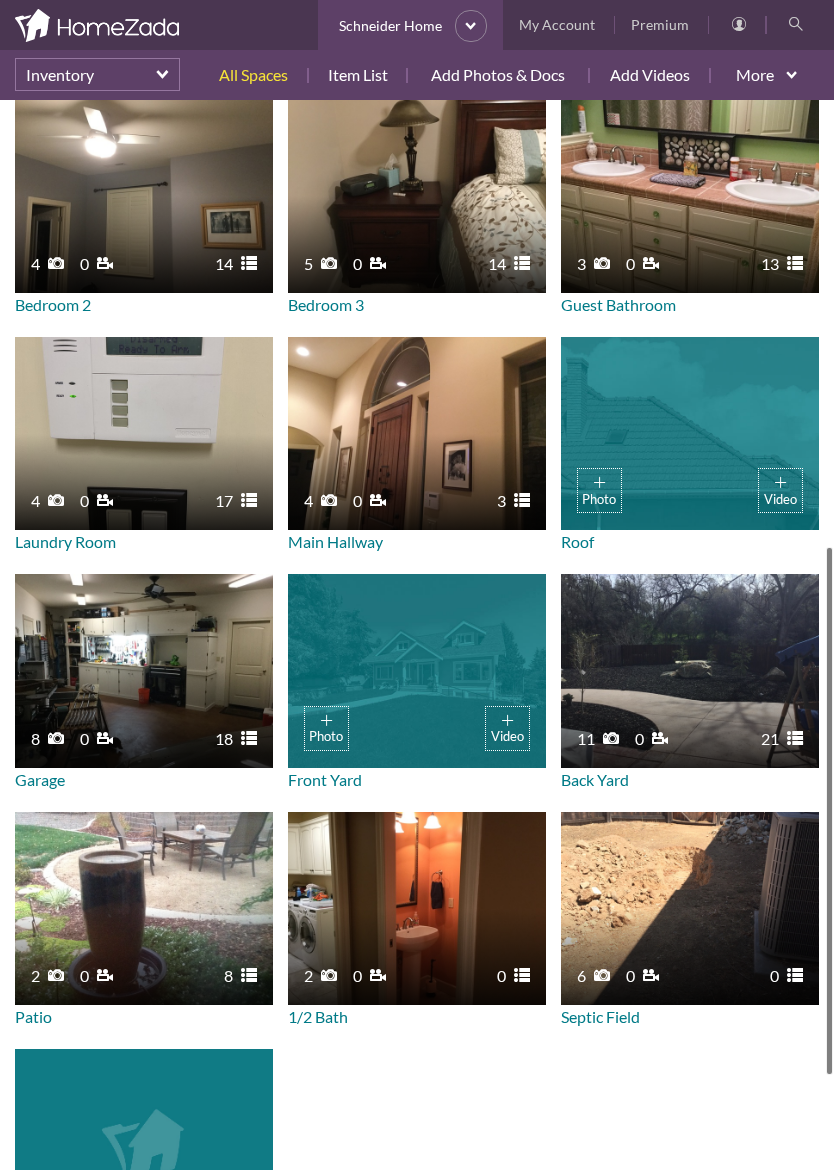 click on "6 0 0" at bounding box center (690, 976) 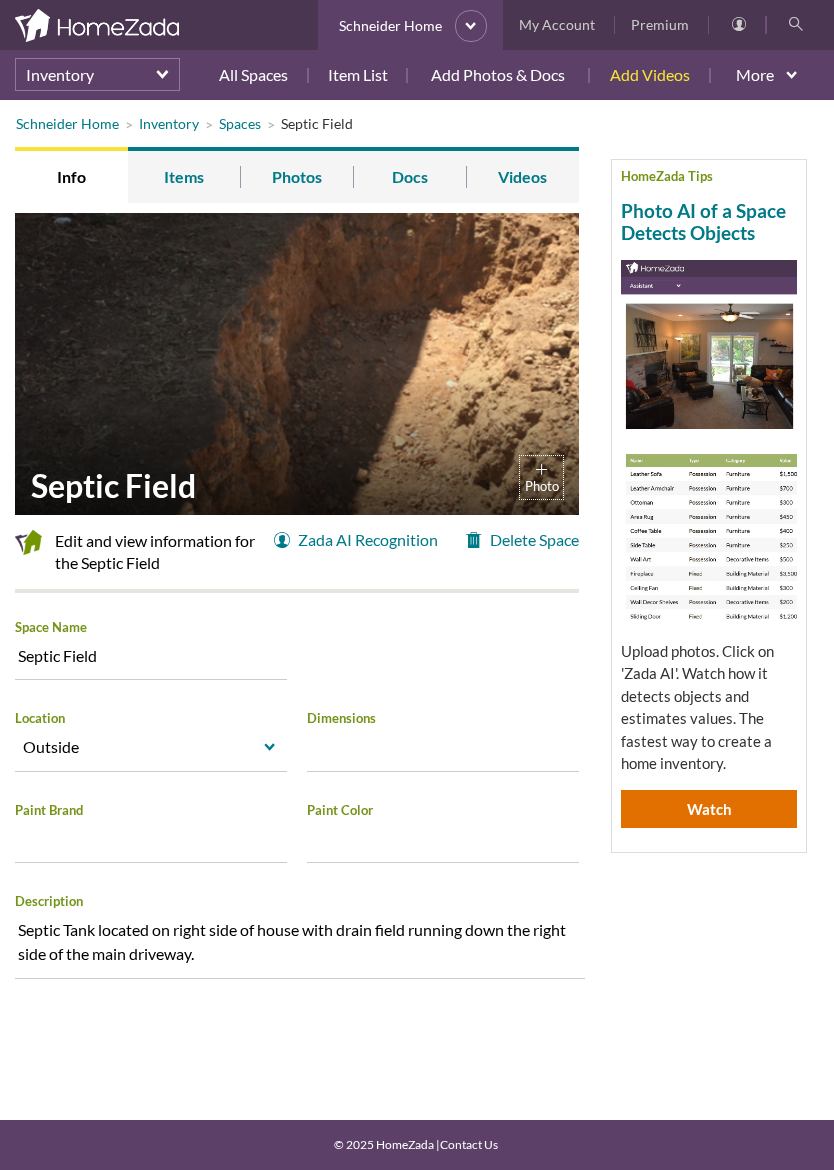 scroll, scrollTop: 0, scrollLeft: 0, axis: both 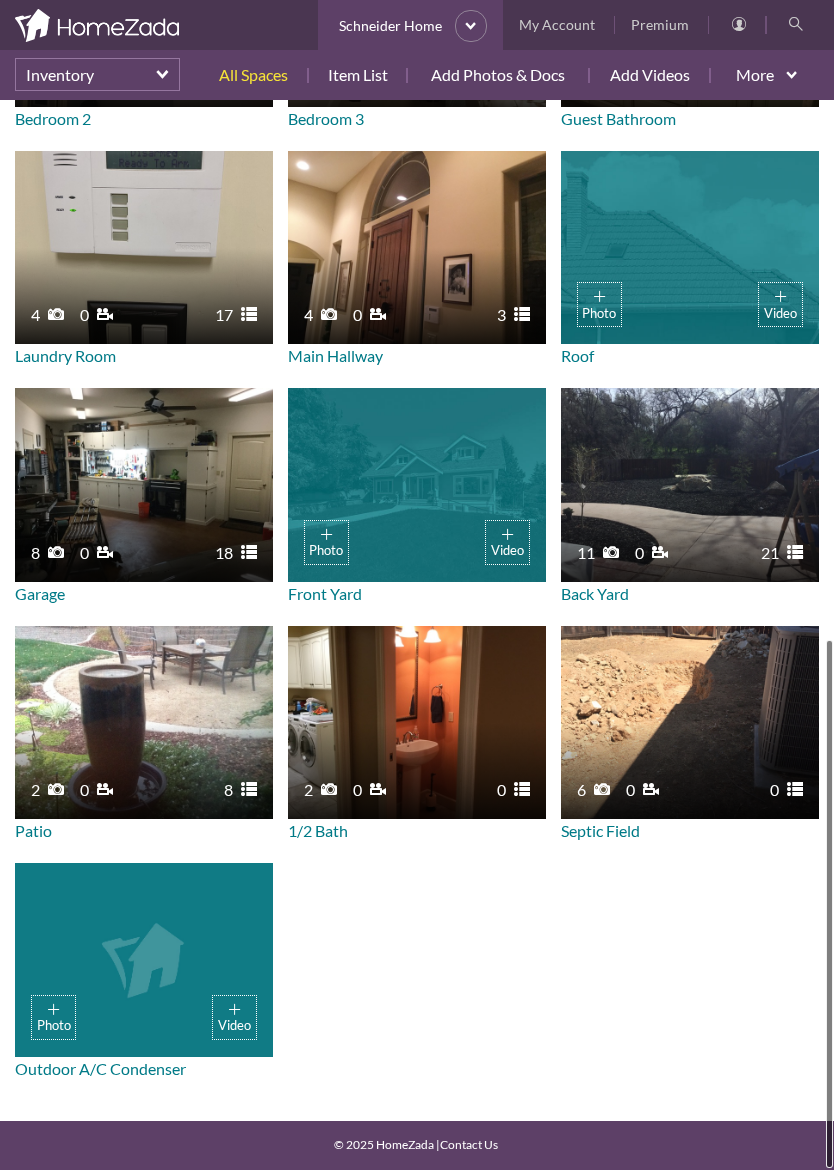 click on "Photo Video" at bounding box center (144, 959) 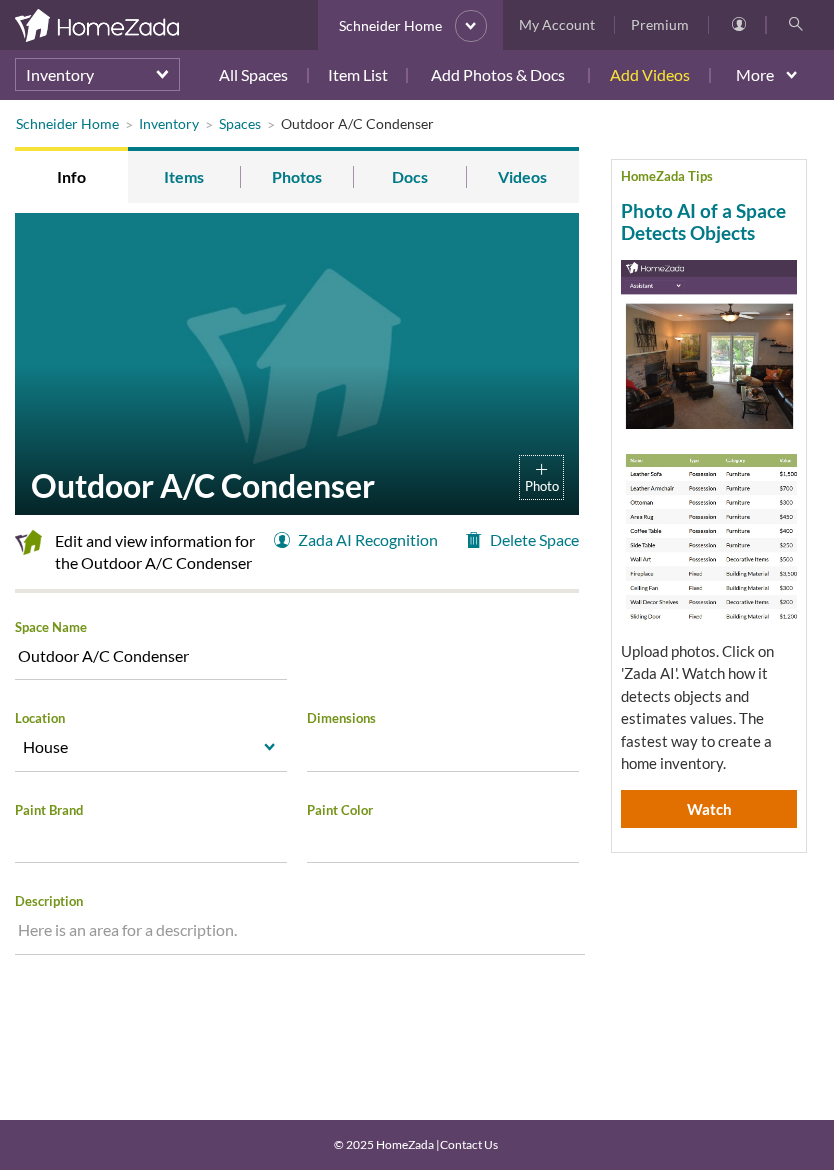 scroll, scrollTop: 0, scrollLeft: 0, axis: both 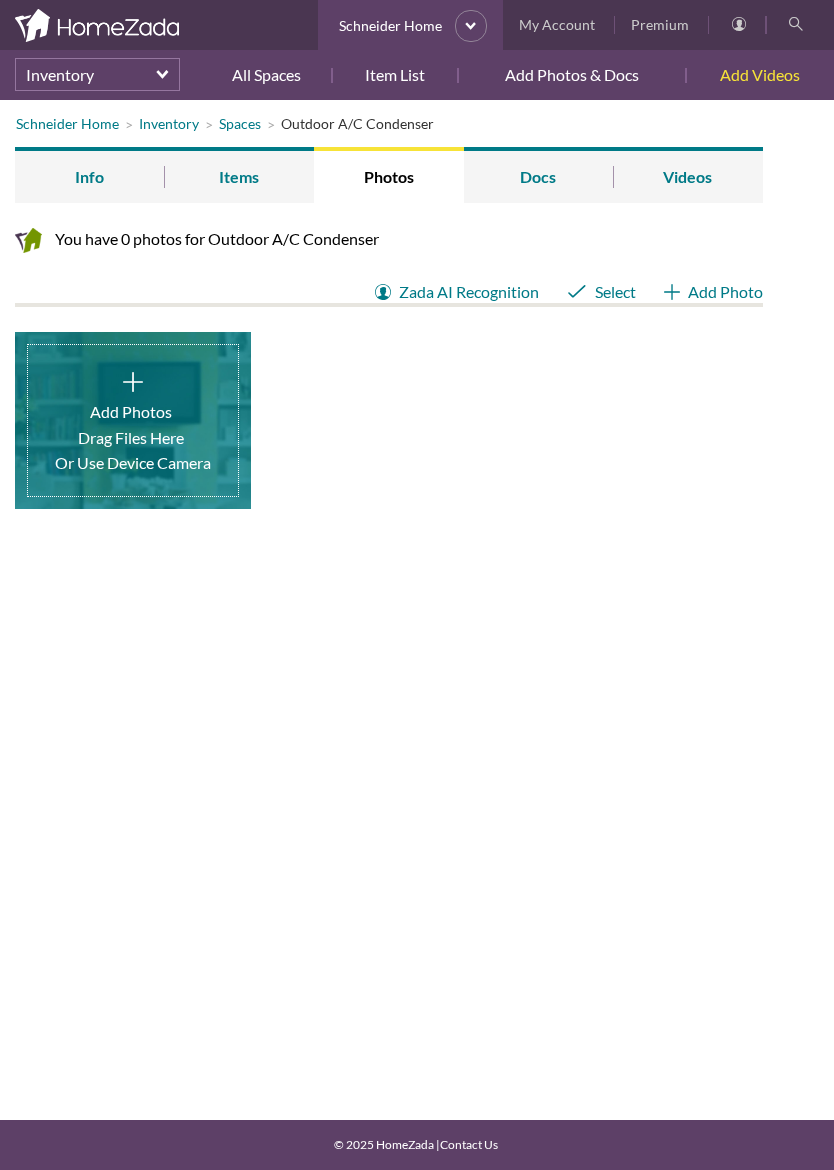 click at bounding box center [139, 420] 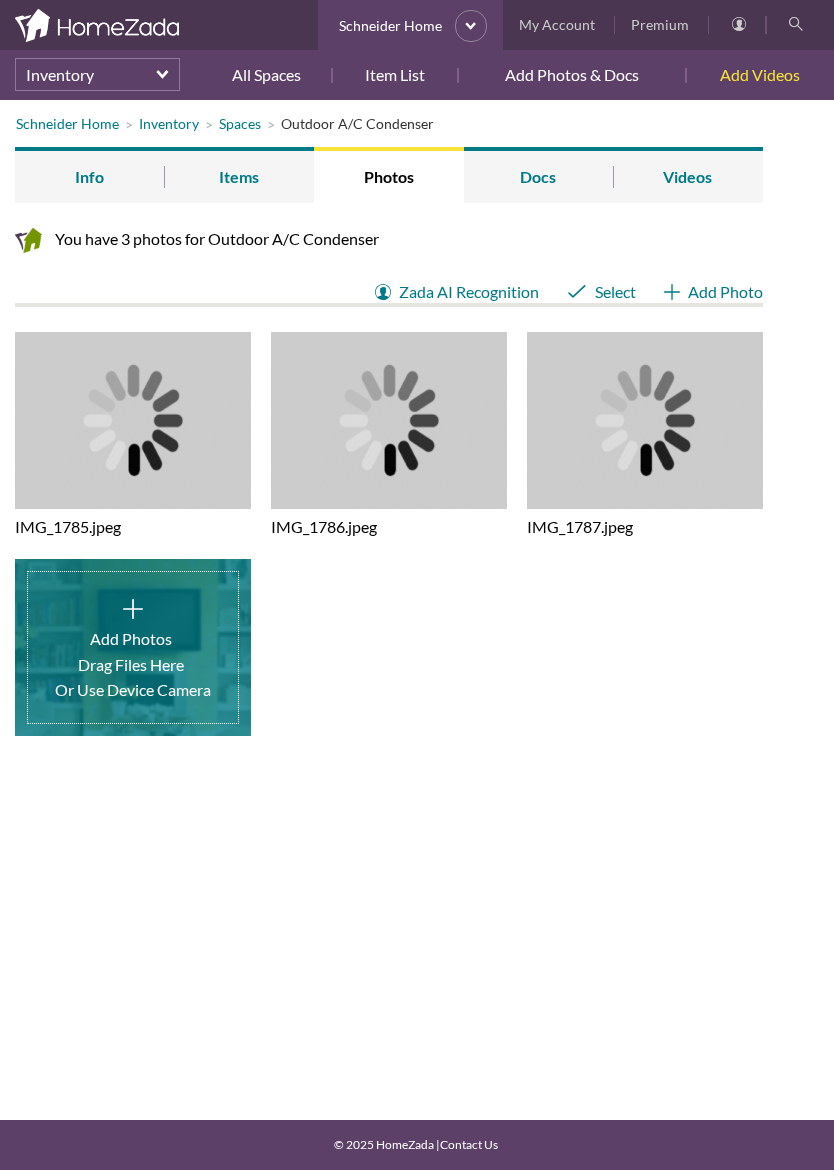 scroll, scrollTop: 0, scrollLeft: 0, axis: both 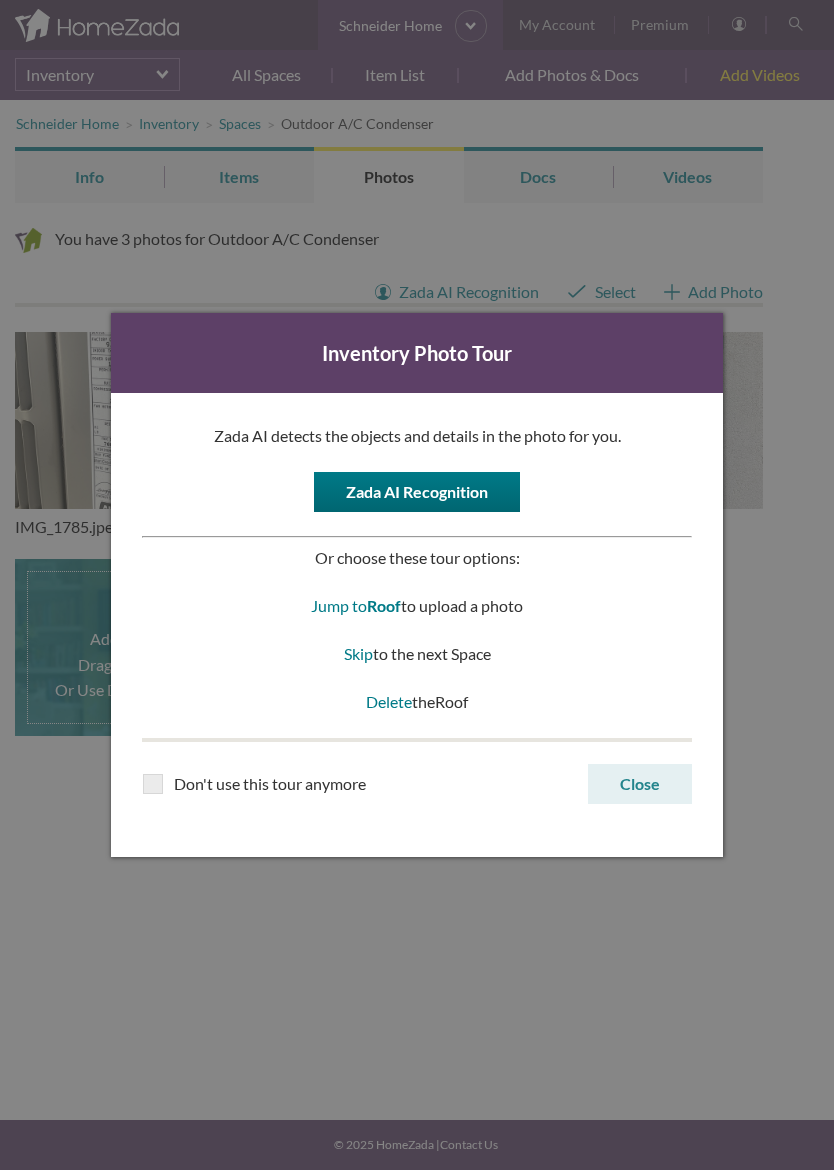 click on "Close" at bounding box center [640, 784] 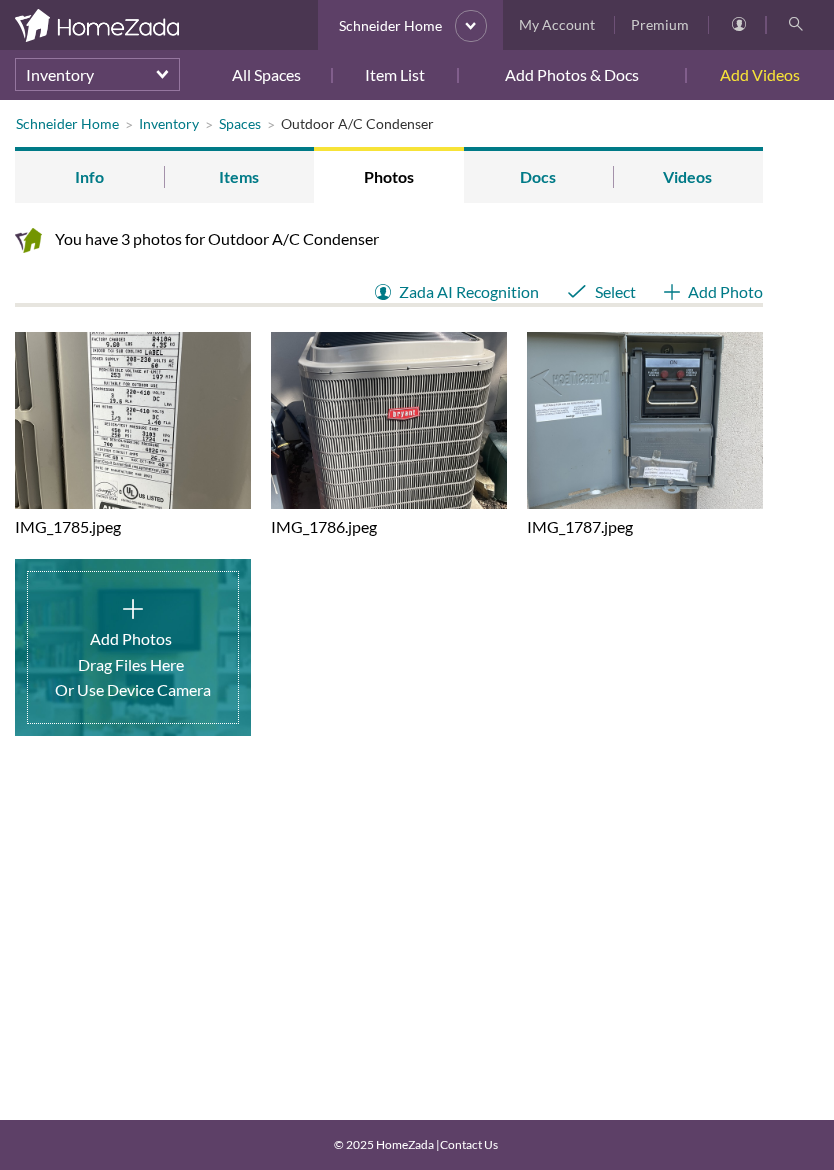 click on "Spaces" at bounding box center (240, 123) 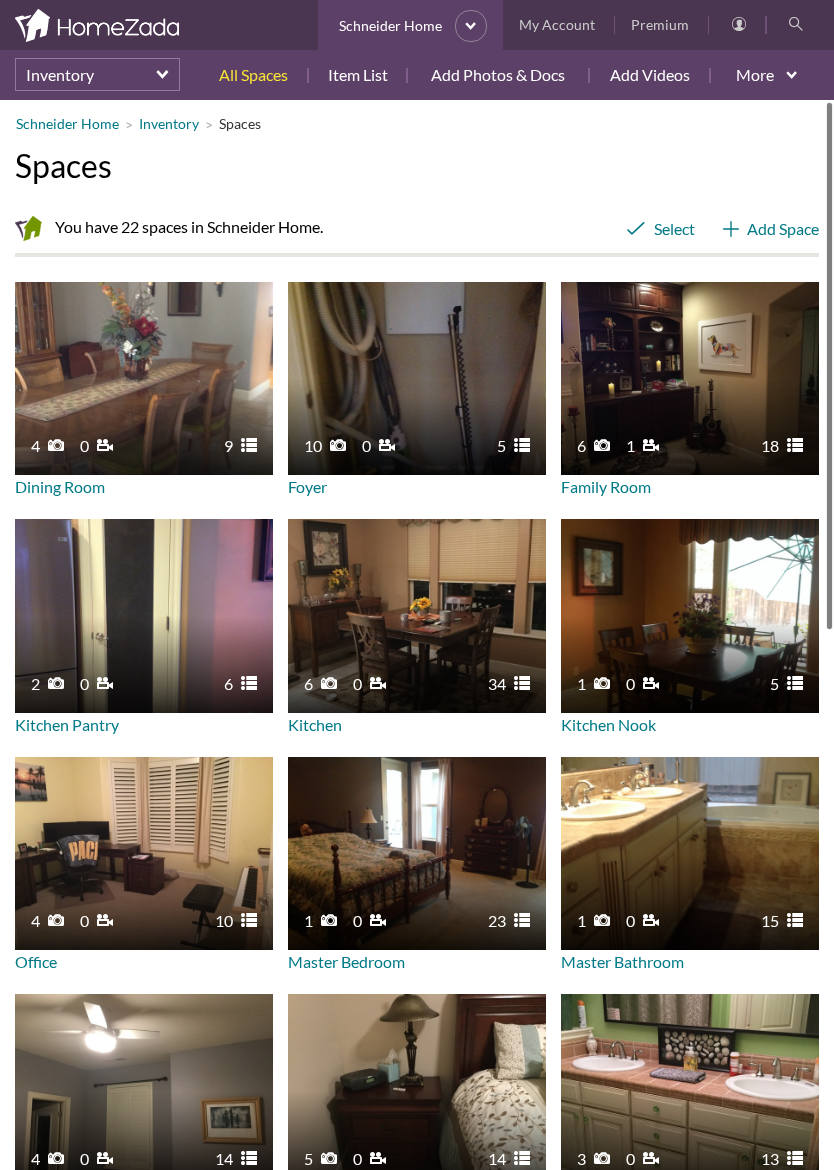 scroll, scrollTop: 0, scrollLeft: 0, axis: both 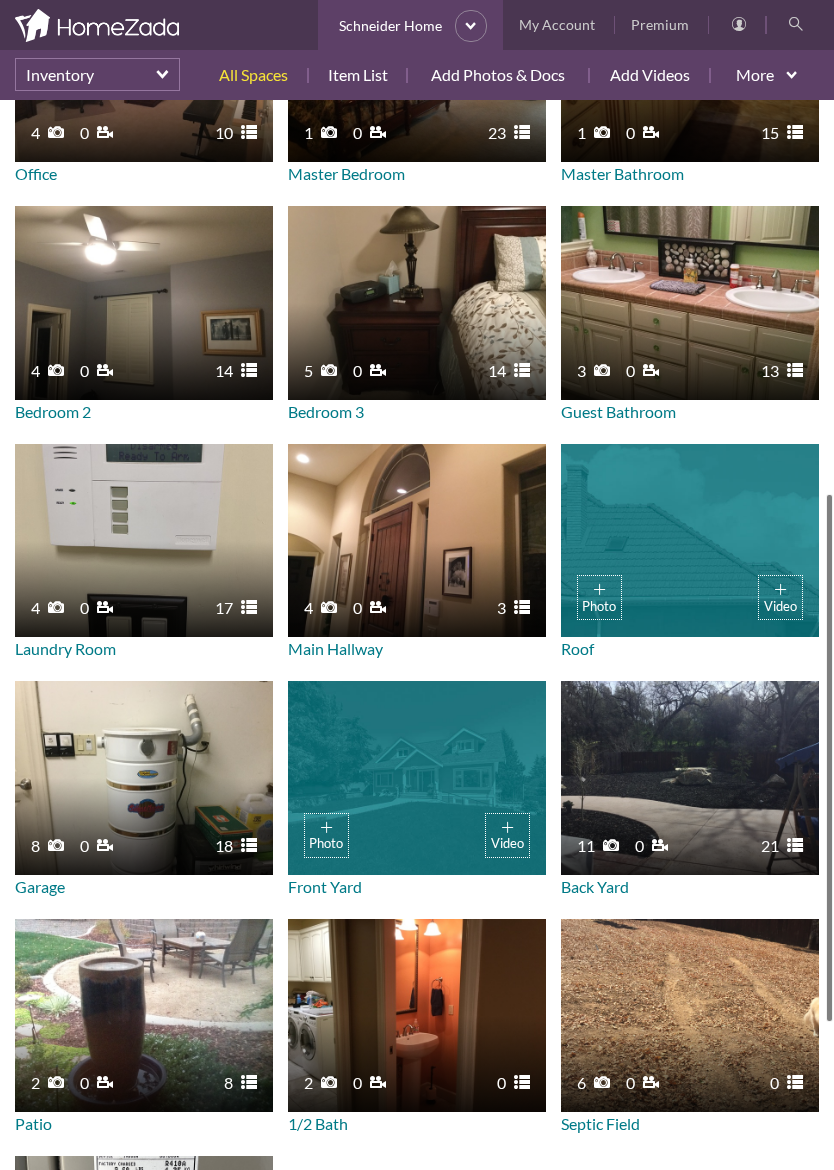 click on "11 21 0 Back Yard" at bounding box center (685, 789) 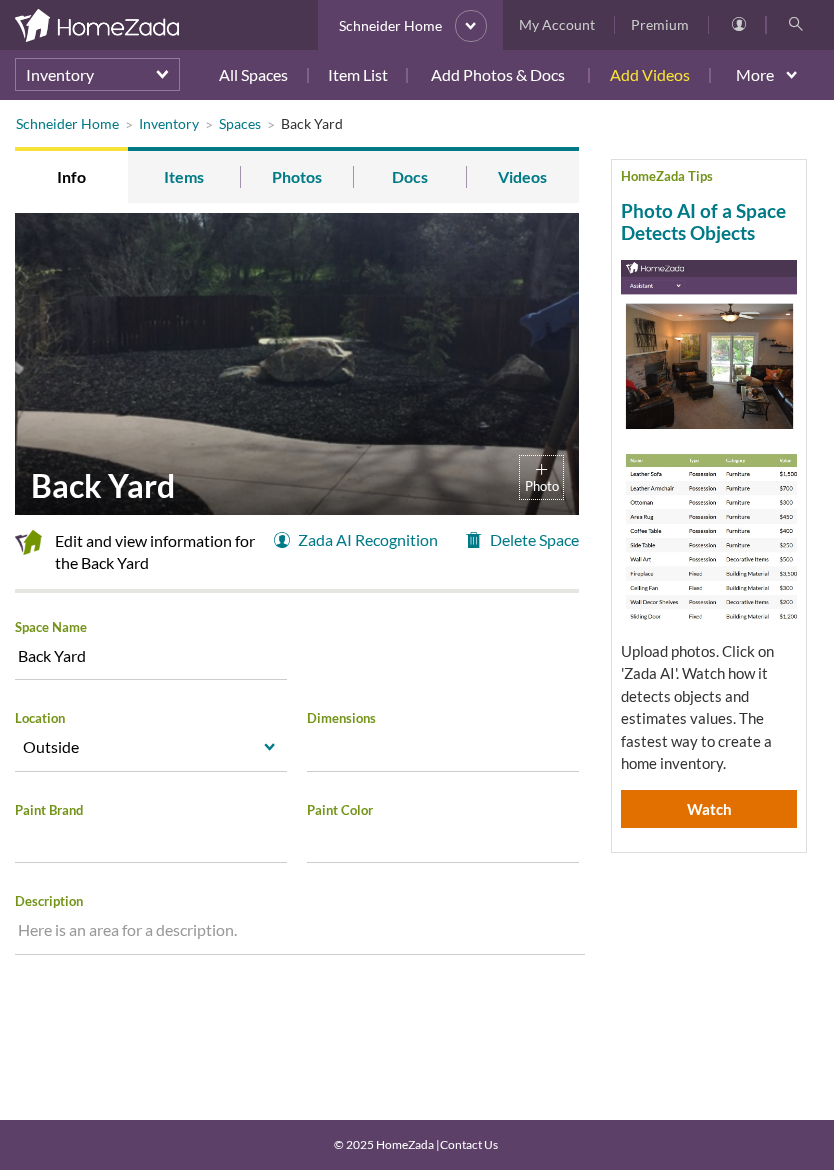 scroll, scrollTop: 0, scrollLeft: 0, axis: both 